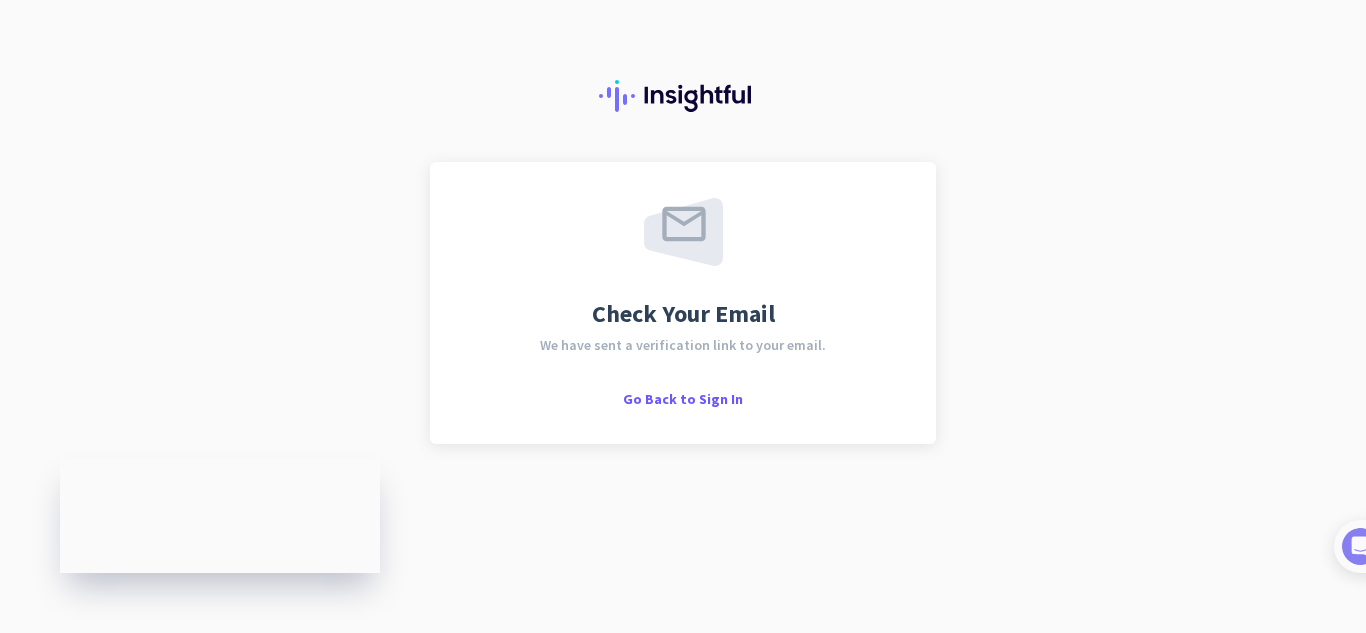 scroll, scrollTop: 0, scrollLeft: 0, axis: both 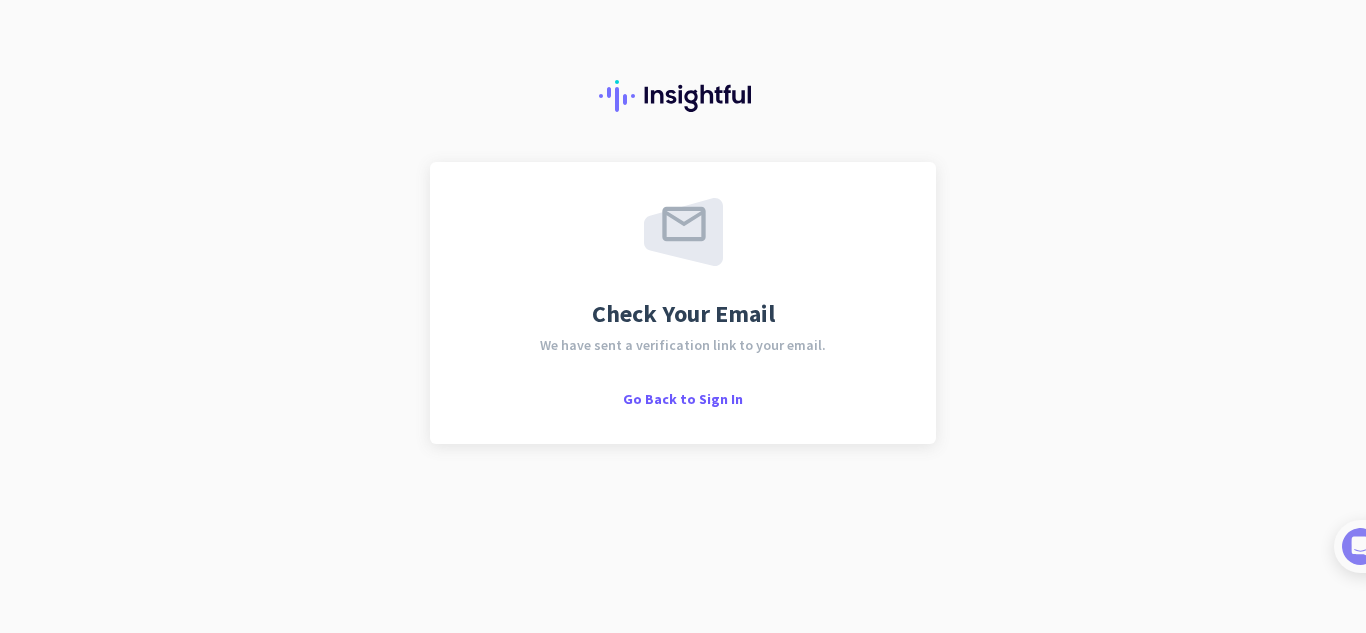 click on "Check Your Email We have sent a verification link to your email. Go Back to Sign In" 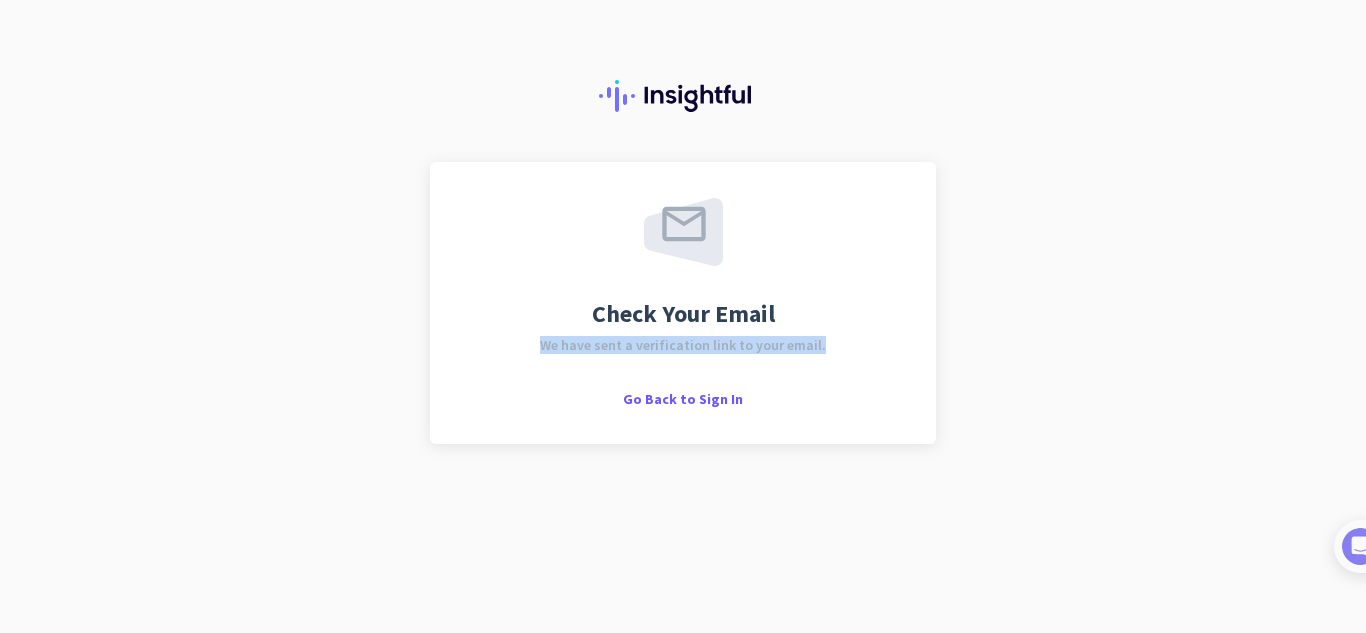 click on "Check Your Email We have sent a verification link to your email. Go Back to Sign In" 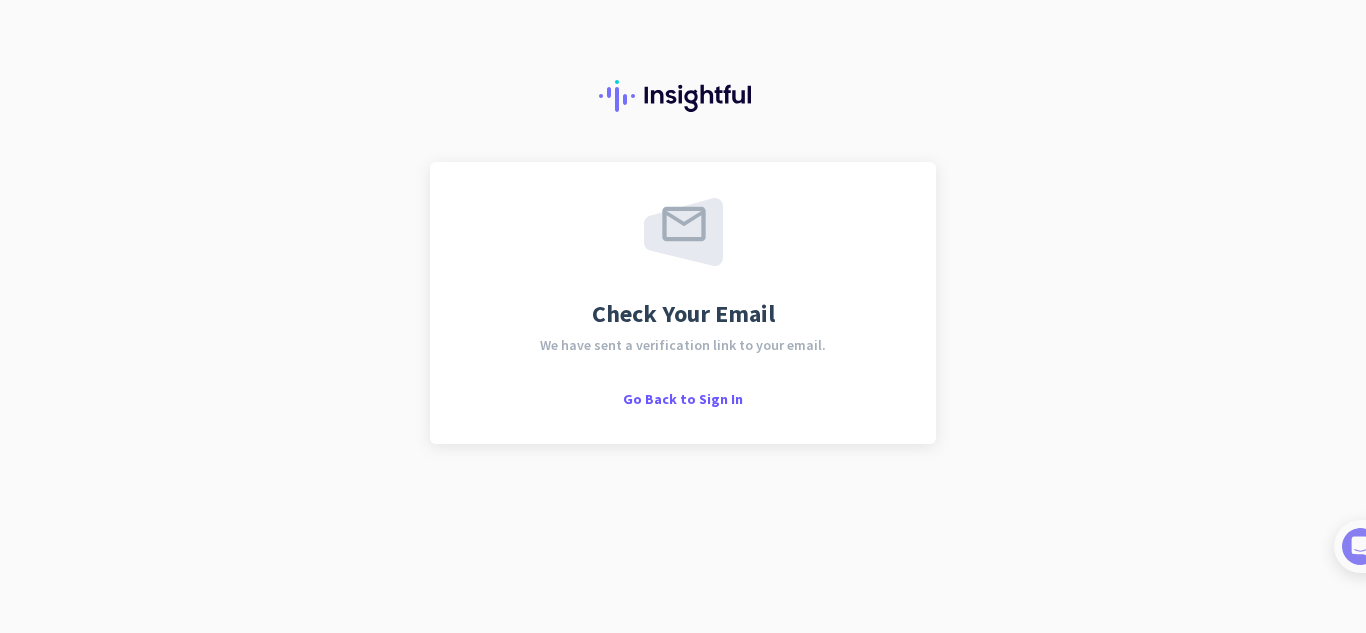 click 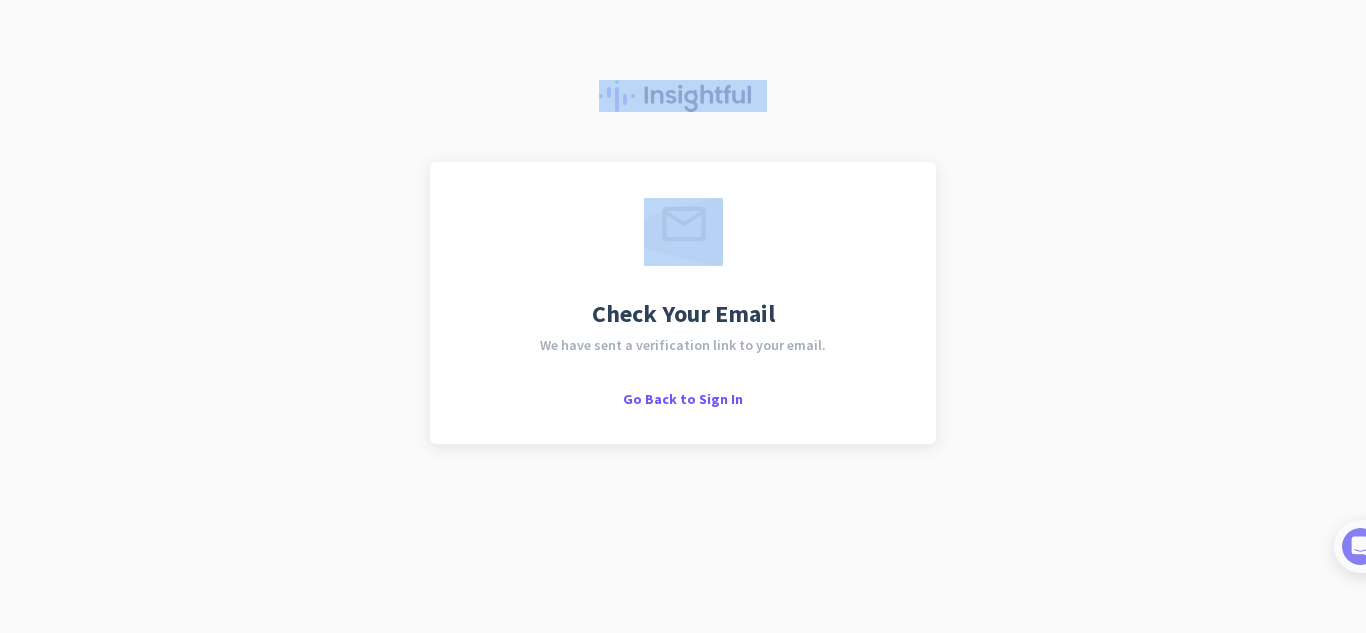 click 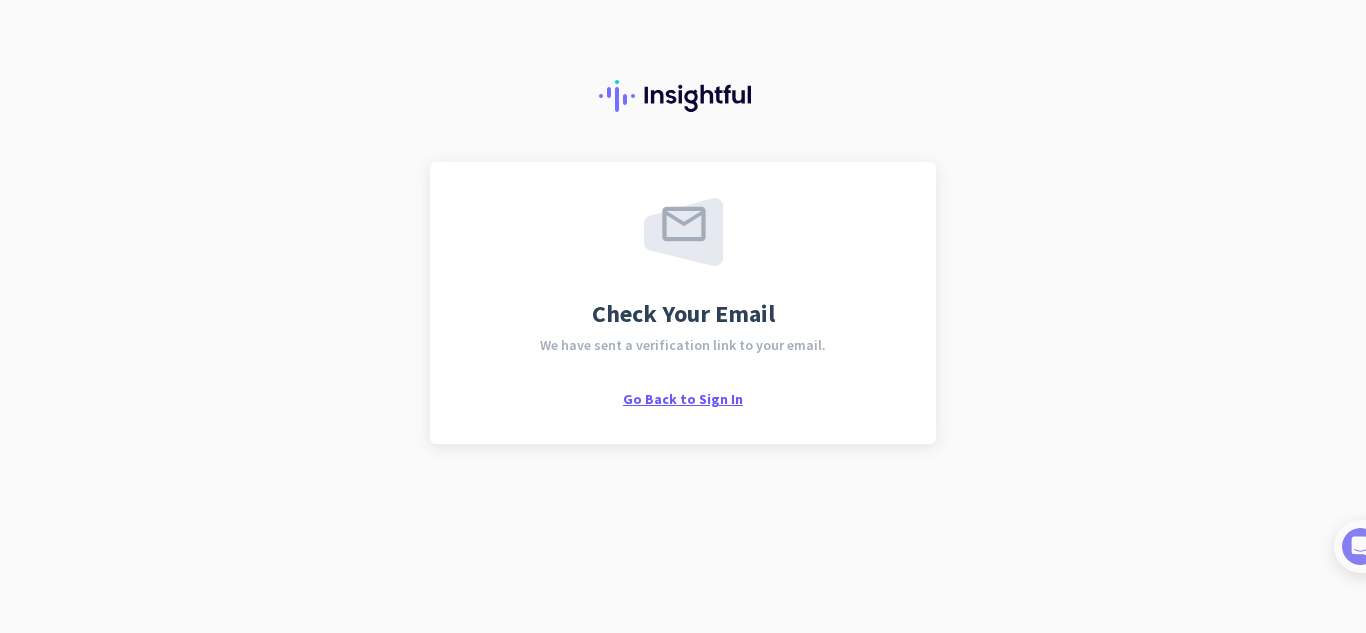 click on "Go Back to Sign In" 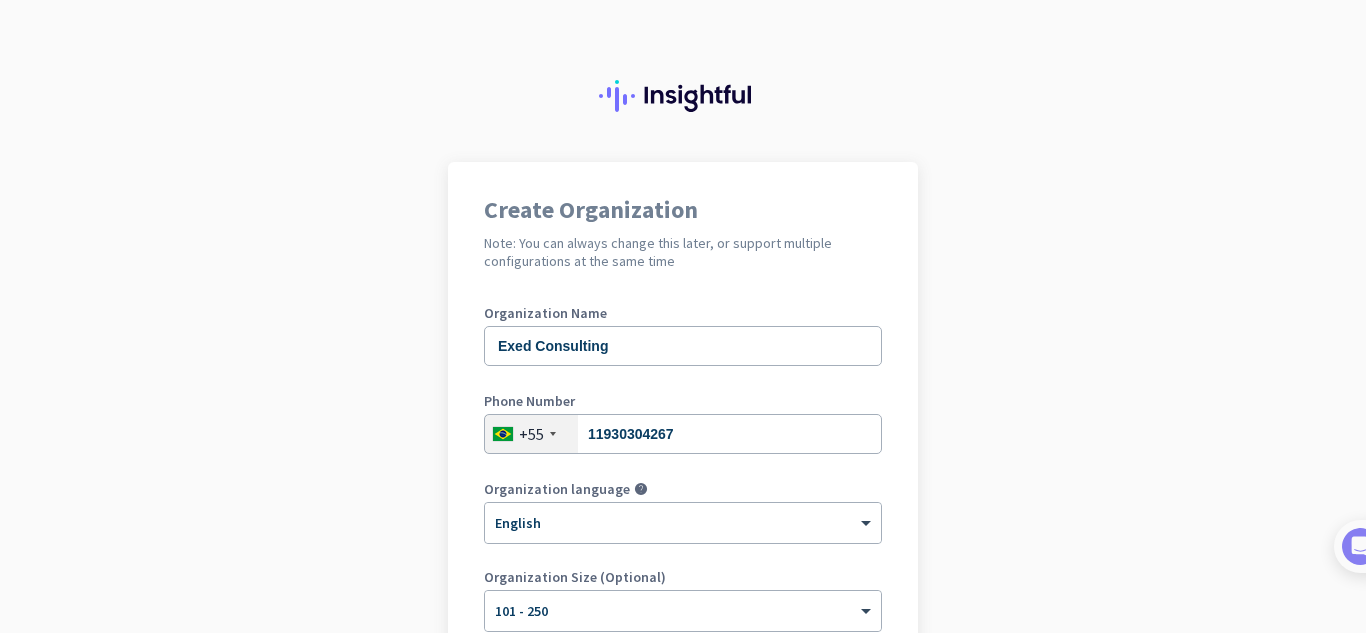 scroll, scrollTop: 0, scrollLeft: 0, axis: both 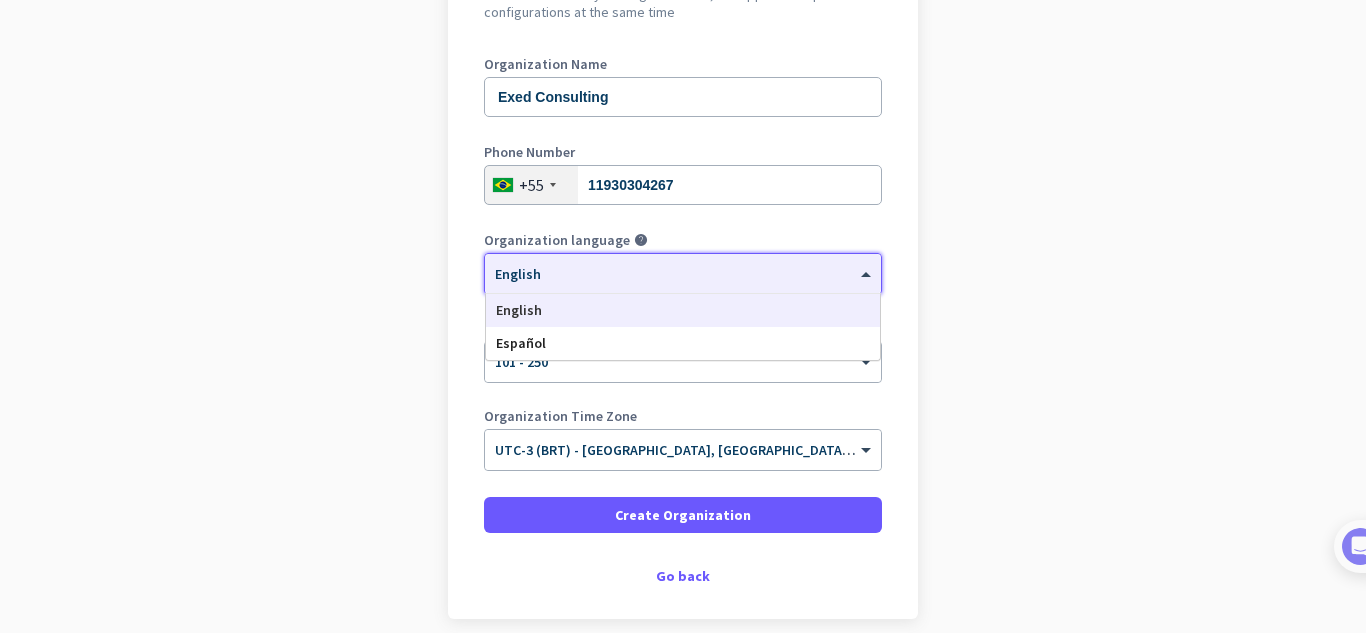 click on "× English" 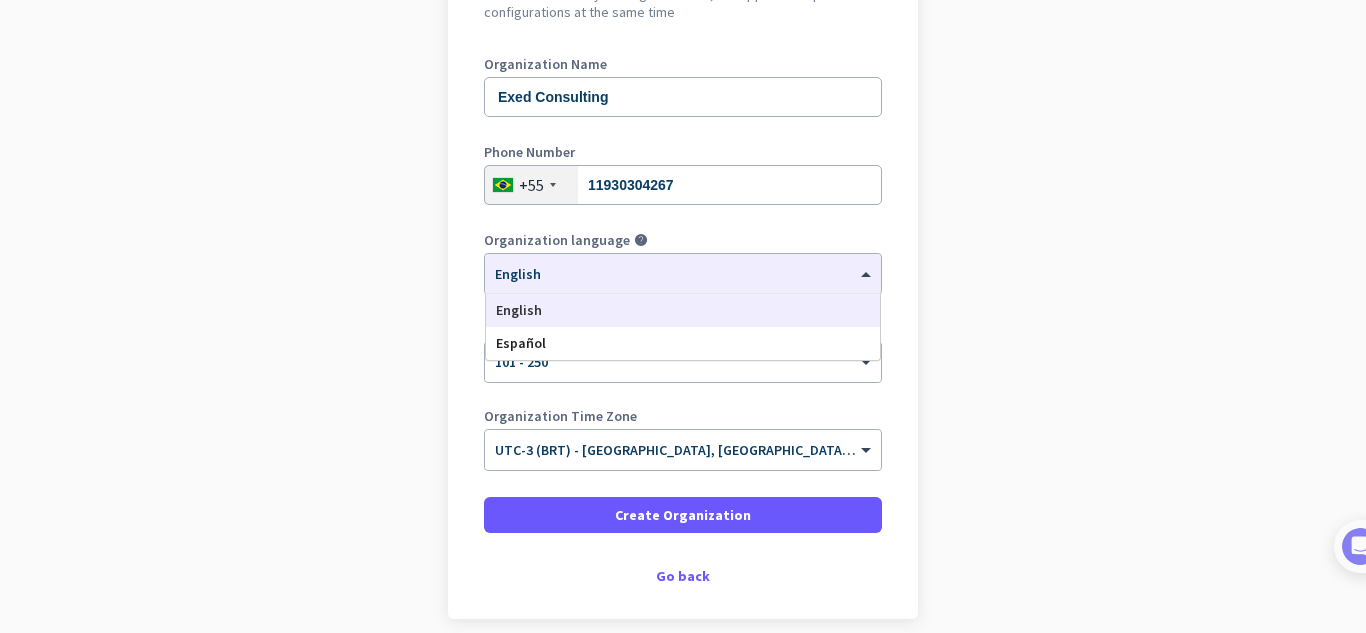 click on "Create Organization  Note: You can always change this later, or support multiple configurations at the same time  Organization Name Exed Consulting Phone Number  [PHONE_NUMBER] Organization language help × English English Español Organization Size (Optional) × 101 - 250 Organization Time Zone × UTC-3 (BRT) - [GEOGRAPHIC_DATA], [GEOGRAPHIC_DATA], [GEOGRAPHIC_DATA], [GEOGRAPHIC_DATA]   Create Organization     Go back" 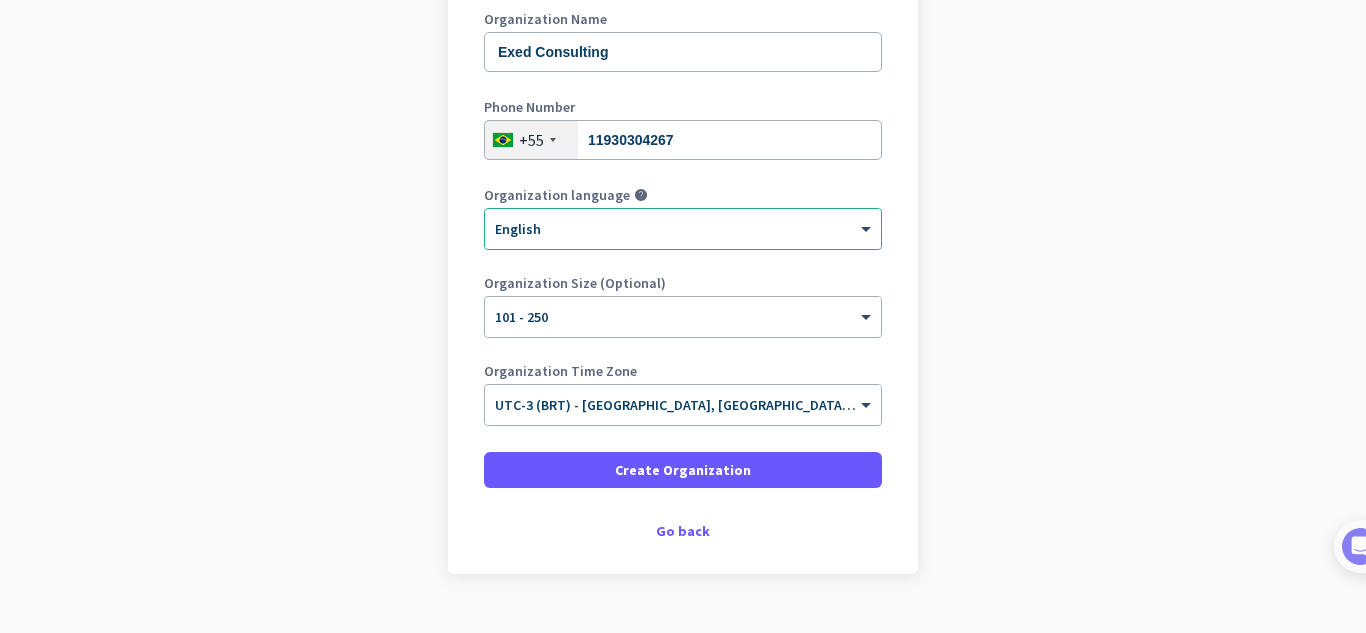 scroll, scrollTop: 297, scrollLeft: 0, axis: vertical 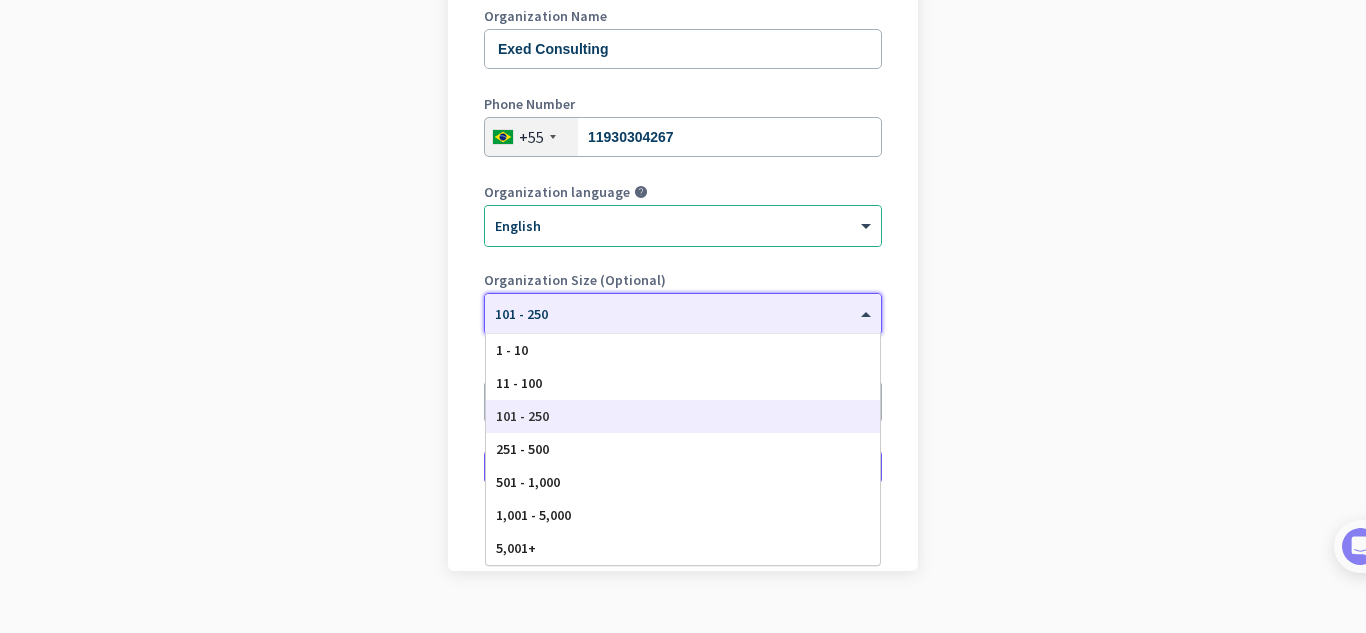 click on "× 101 - 250" 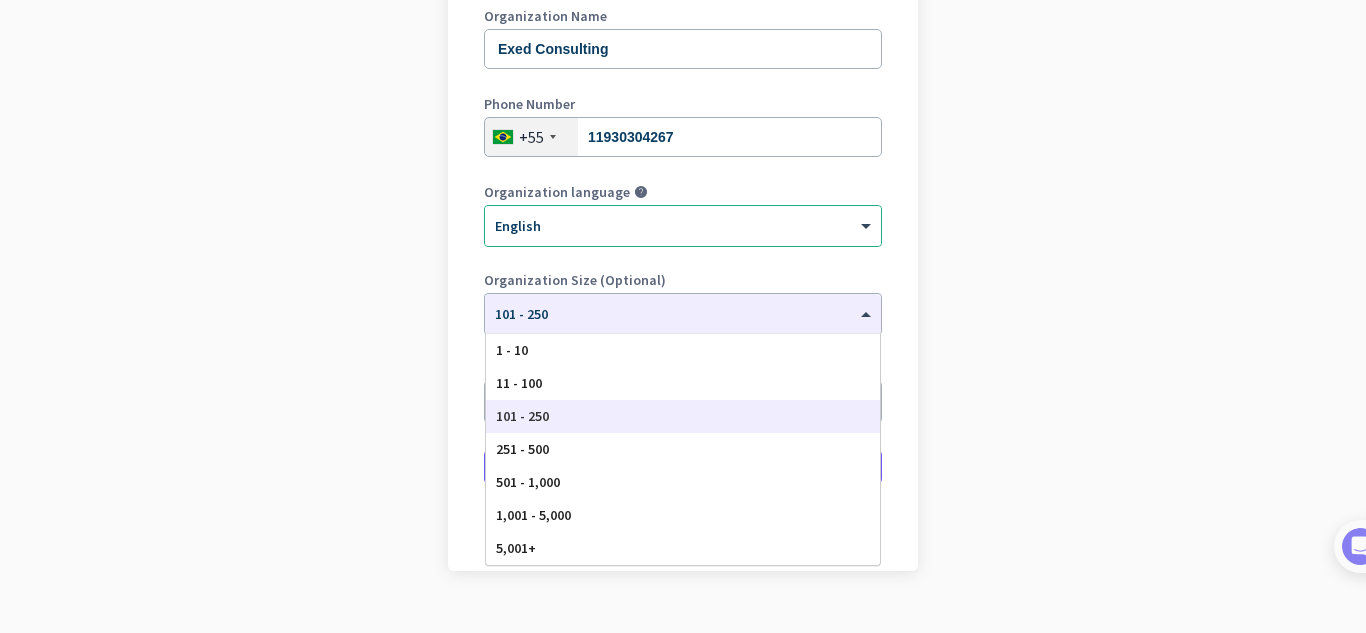 click on "Create Organization  Note: You can always change this later, or support multiple configurations at the same time  Organization Name Exed Consulting Phone Number  [PHONE_NUMBER] Organization language help × English Organization Size (Optional) × 101 - 250 1 - 10 11 - 100 101 - 250 251 - 500 501 - 1,000 1,001 - 5,000 5,001+ Organization Time Zone × UTC-3 (BRT) - [GEOGRAPHIC_DATA], [GEOGRAPHIC_DATA], [GEOGRAPHIC_DATA], [GEOGRAPHIC_DATA]   Create Organization     Go back" 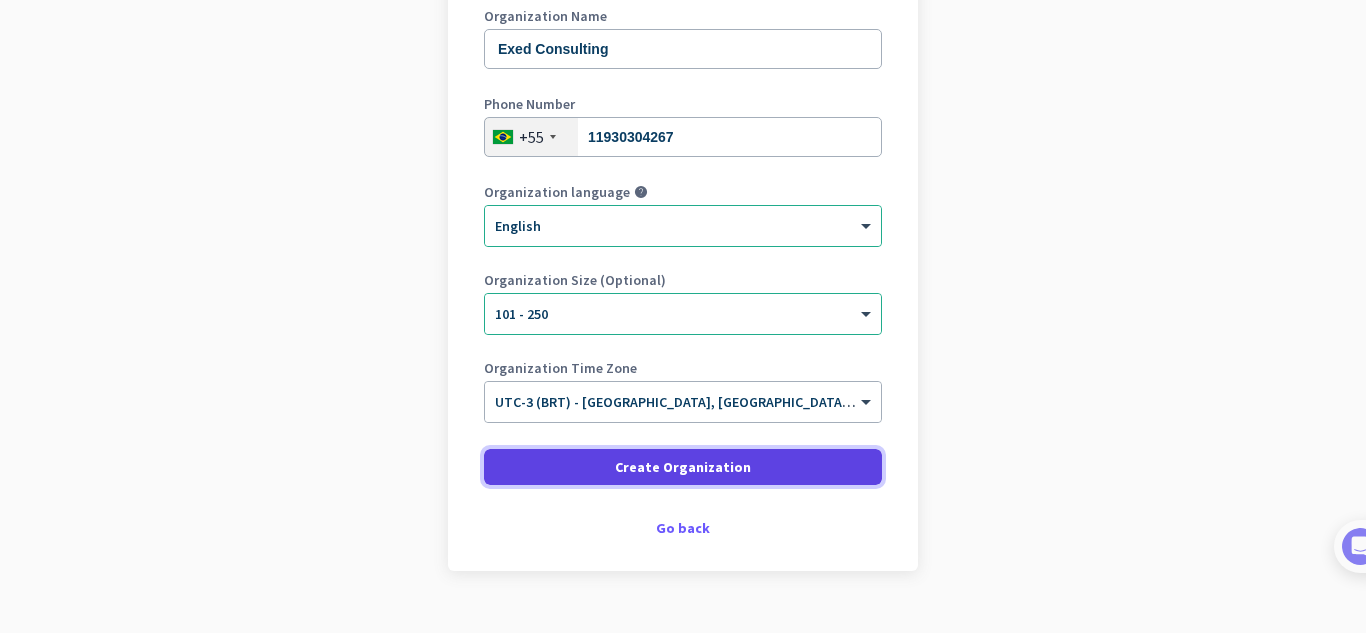 click on "Create Organization" 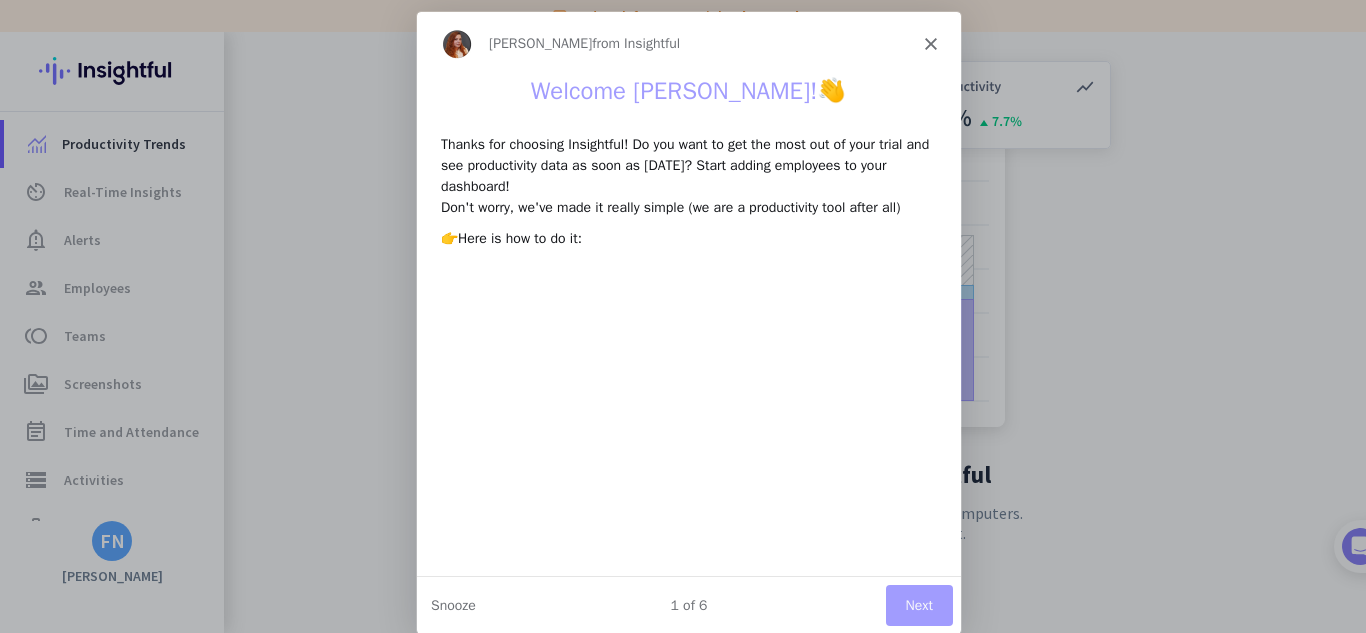 scroll, scrollTop: 0, scrollLeft: 0, axis: both 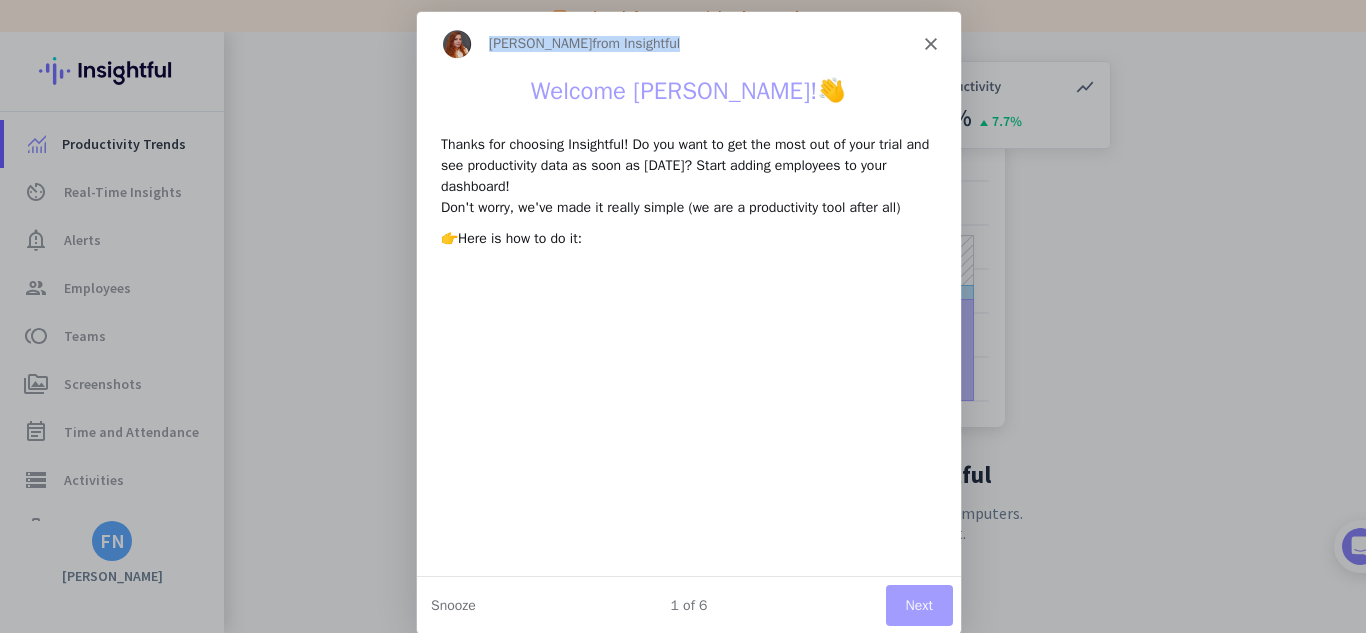 click on "[PERSON_NAME]  from Insightful" at bounding box center [676, 42] 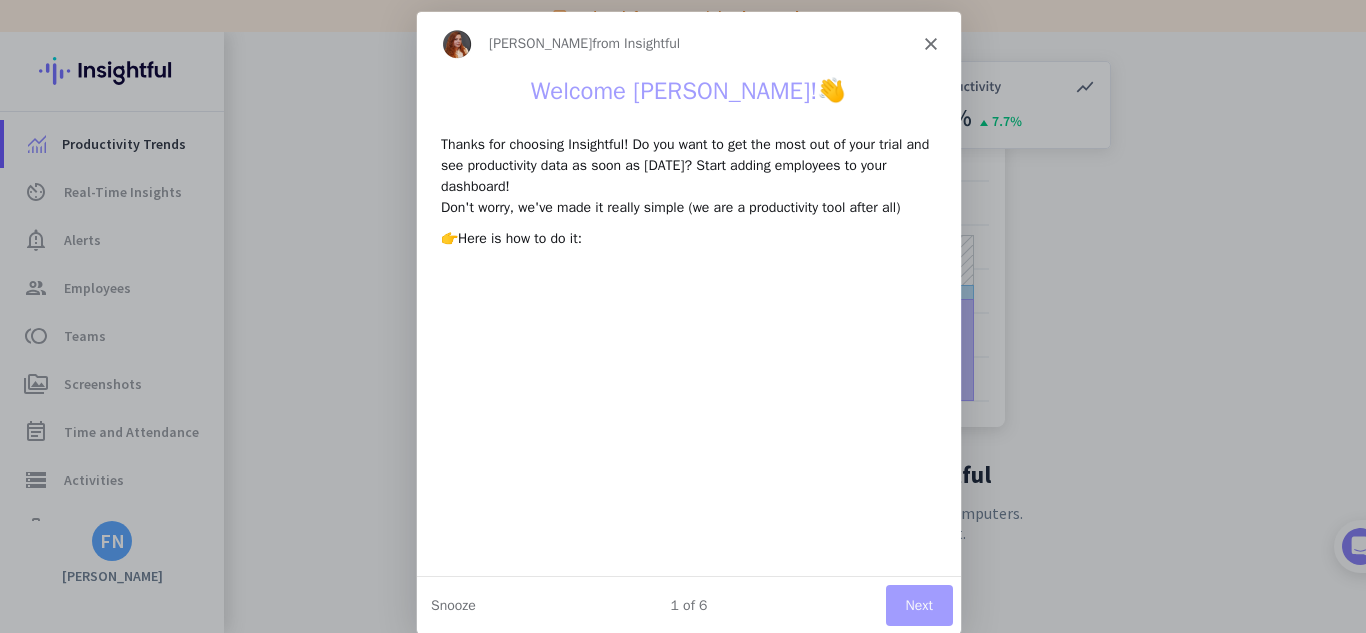 click on "[PERSON_NAME]  from Insightful" at bounding box center [676, 42] 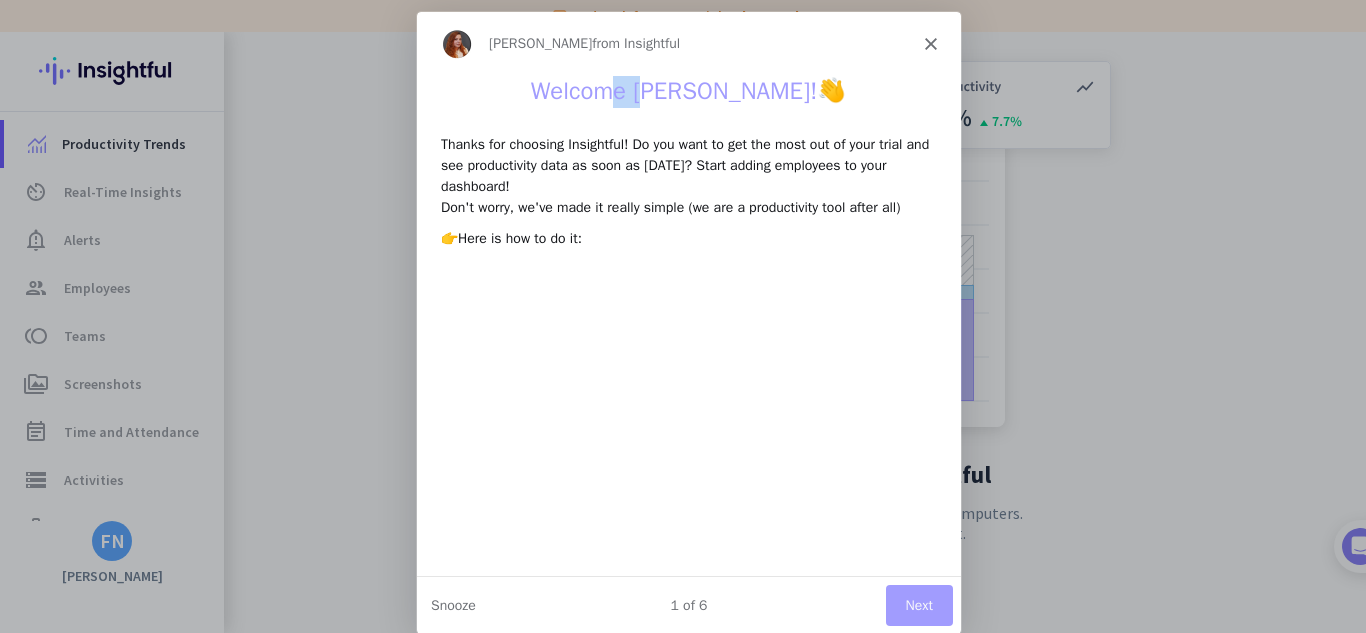 drag, startPoint x: 670, startPoint y: 88, endPoint x: 693, endPoint y: 82, distance: 23.769728 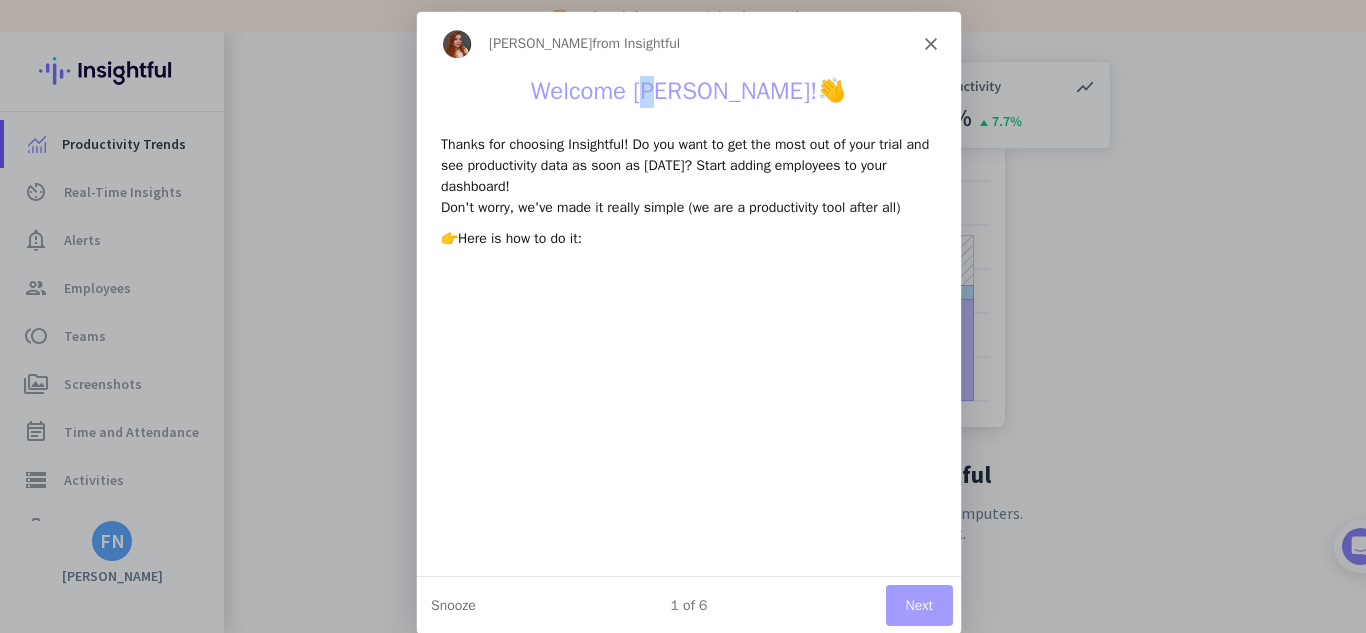 drag, startPoint x: 697, startPoint y: 83, endPoint x: 708, endPoint y: 83, distance: 11 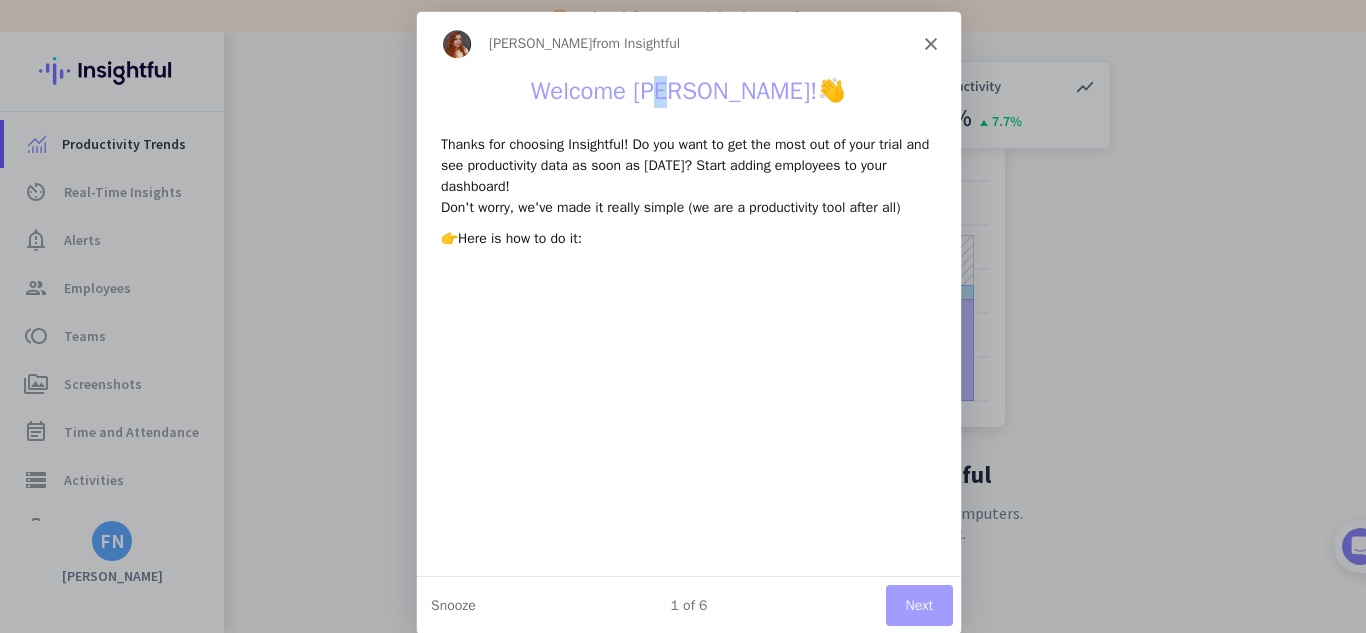 drag, startPoint x: 708, startPoint y: 84, endPoint x: 723, endPoint y: 84, distance: 15 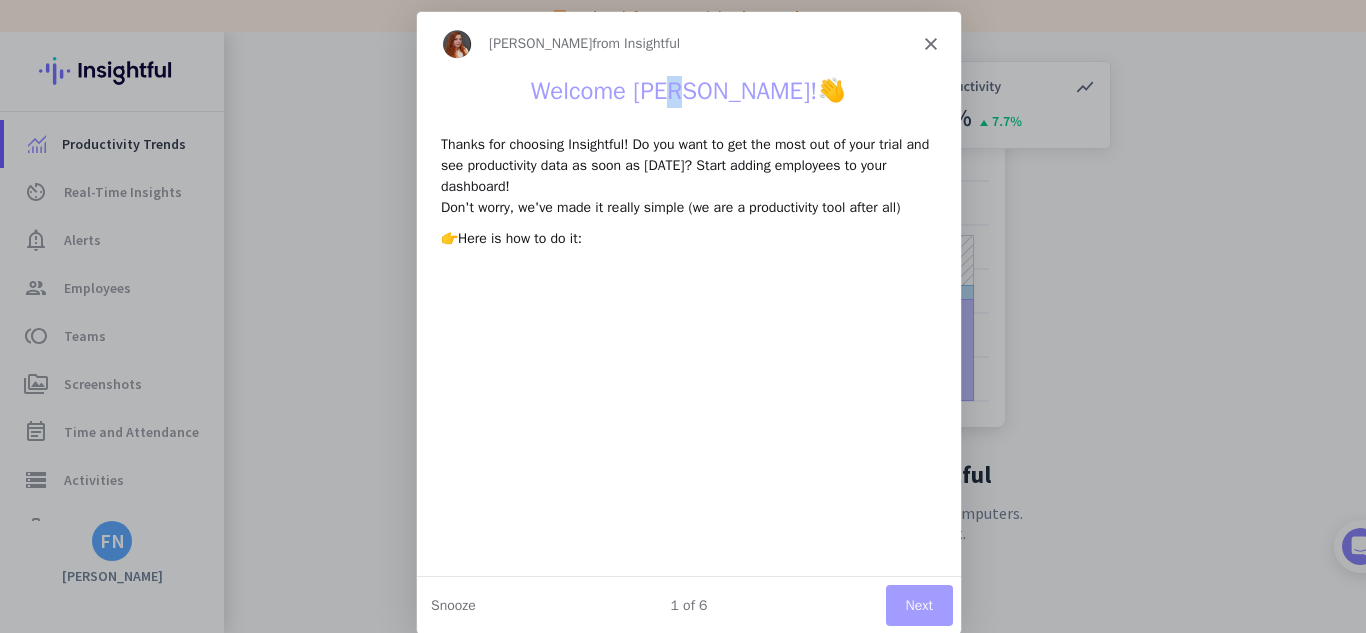 click on "Welcome [PERSON_NAME]!👋" at bounding box center (688, 96) 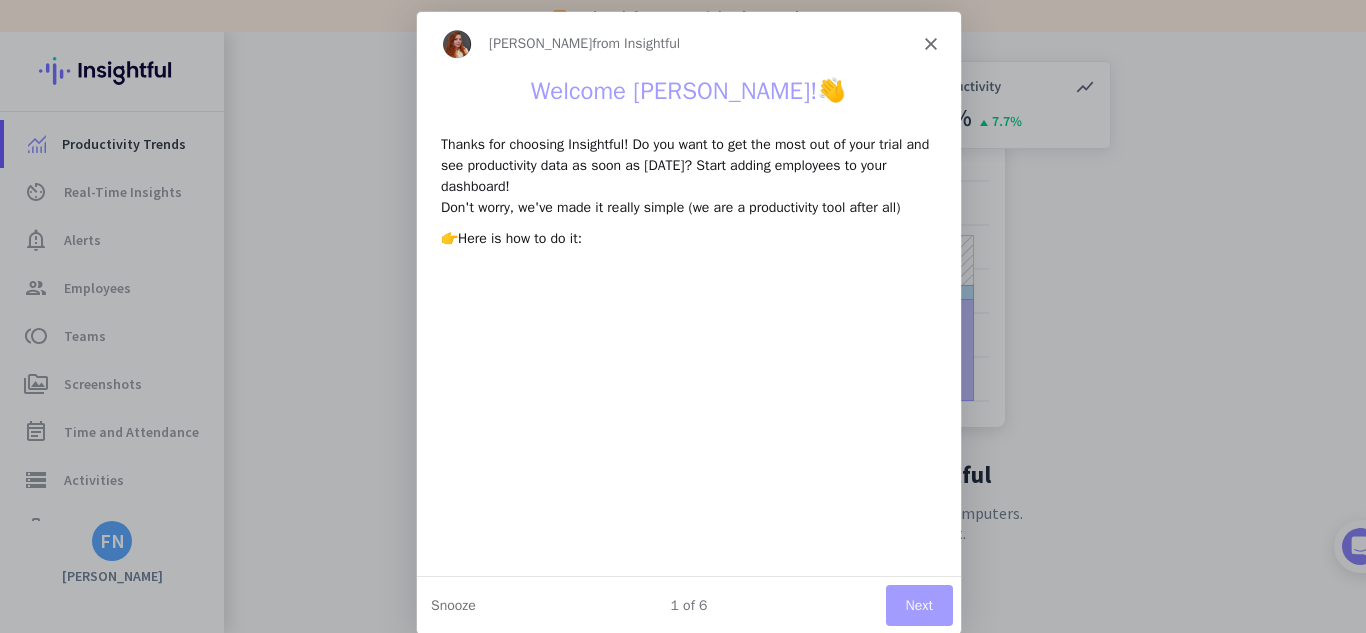 click on "[PERSON_NAME]  from Insightful" at bounding box center (688, 42) 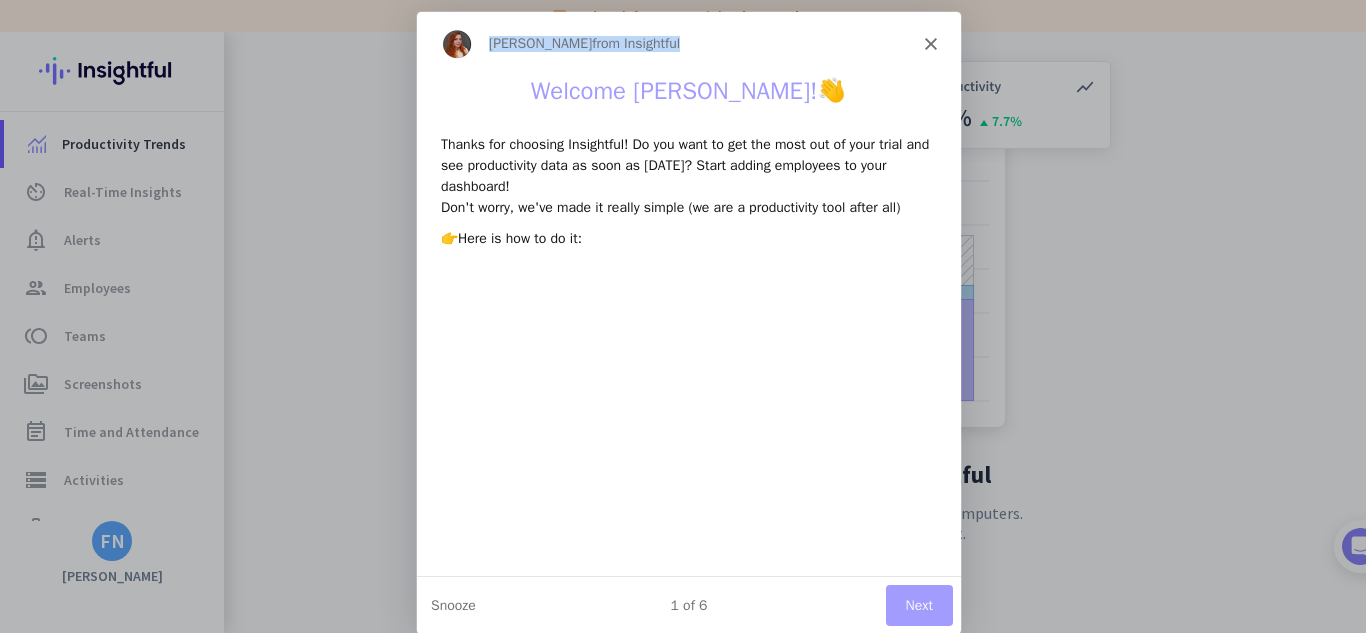 click on "[PERSON_NAME]  from Insightful" at bounding box center (688, 42) 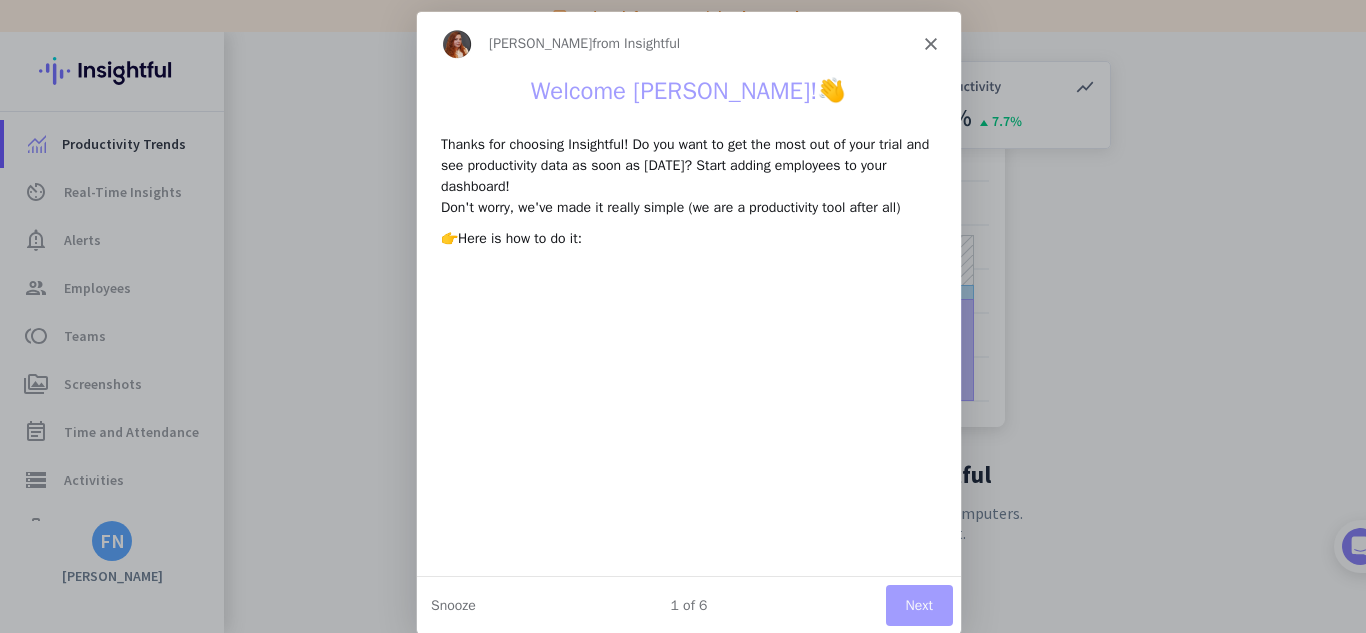 click on "[PERSON_NAME]  from Insightful" at bounding box center (688, 42) 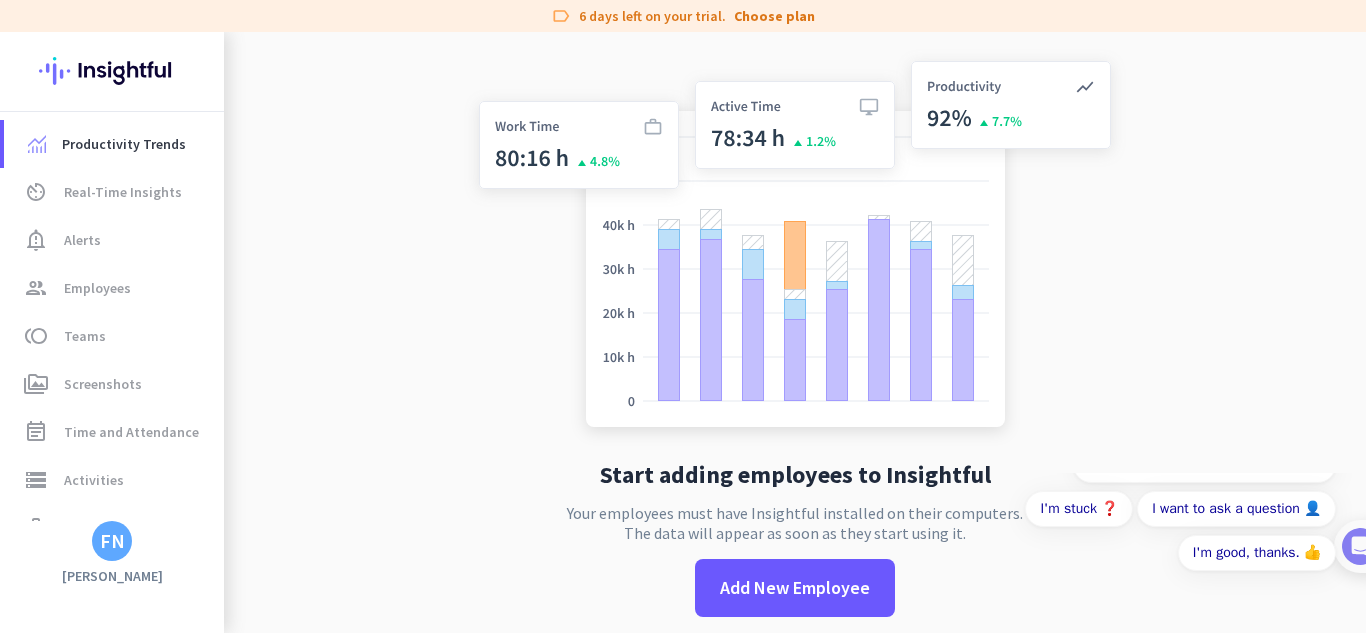 scroll, scrollTop: 0, scrollLeft: 0, axis: both 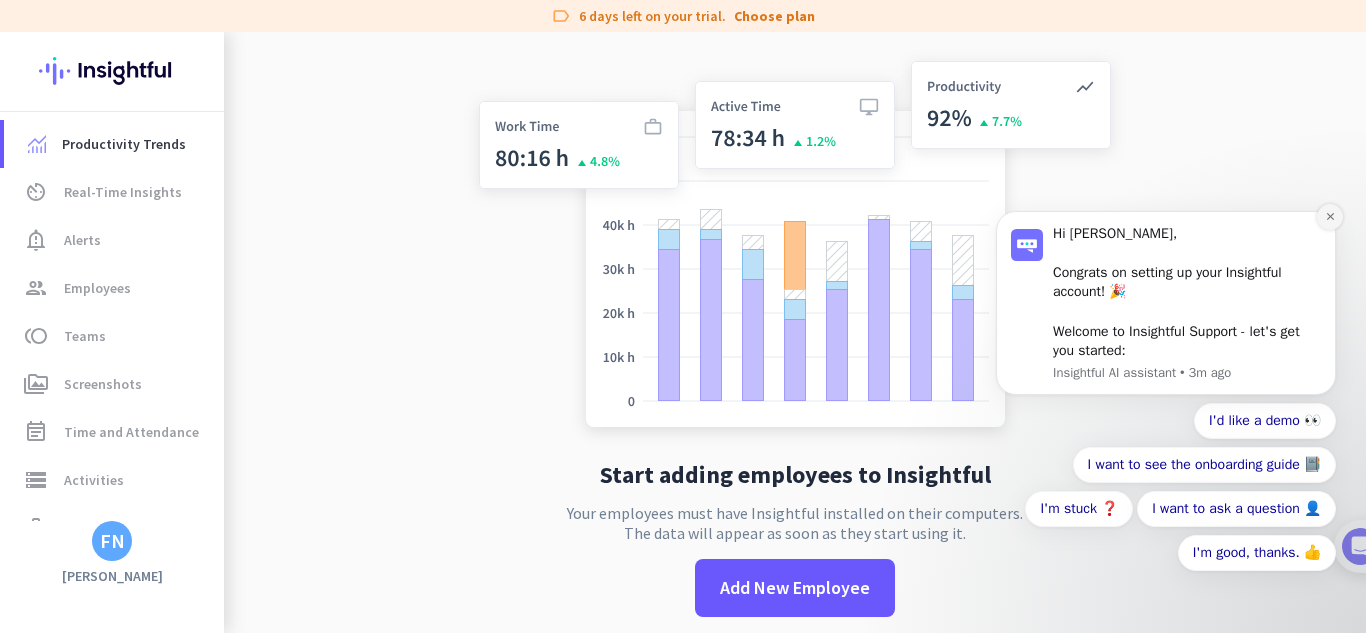 click 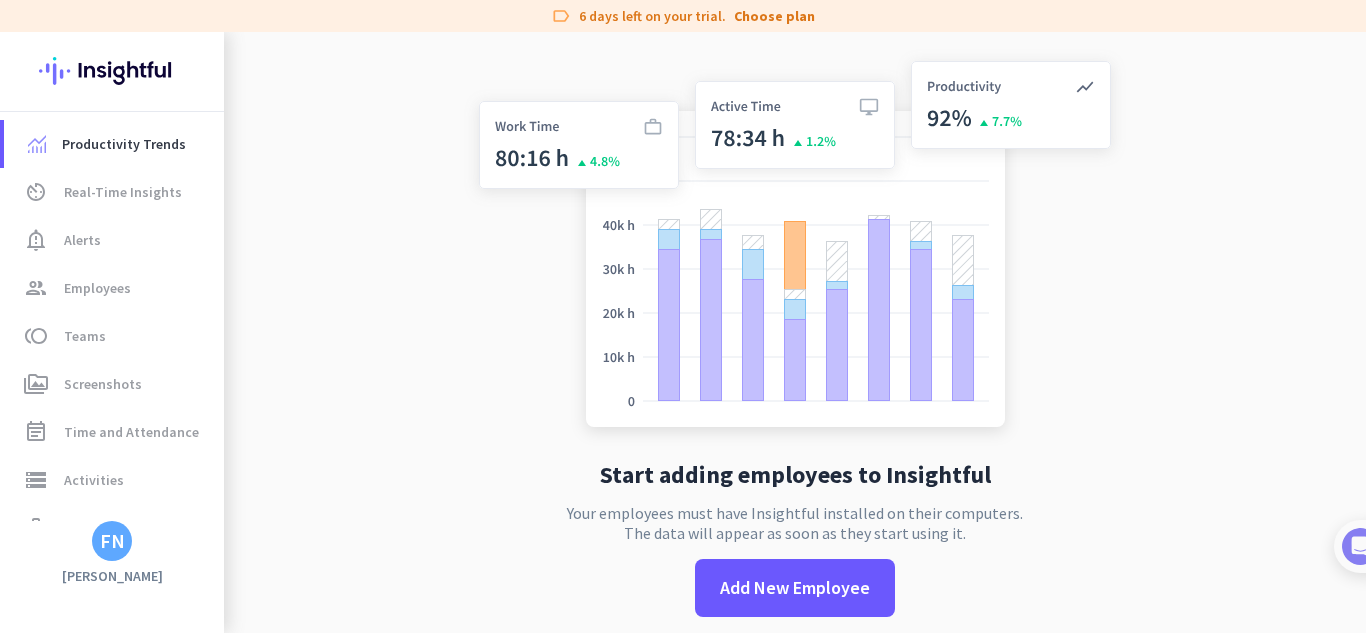click on "label  6 days left on your trial.  Choose plan" 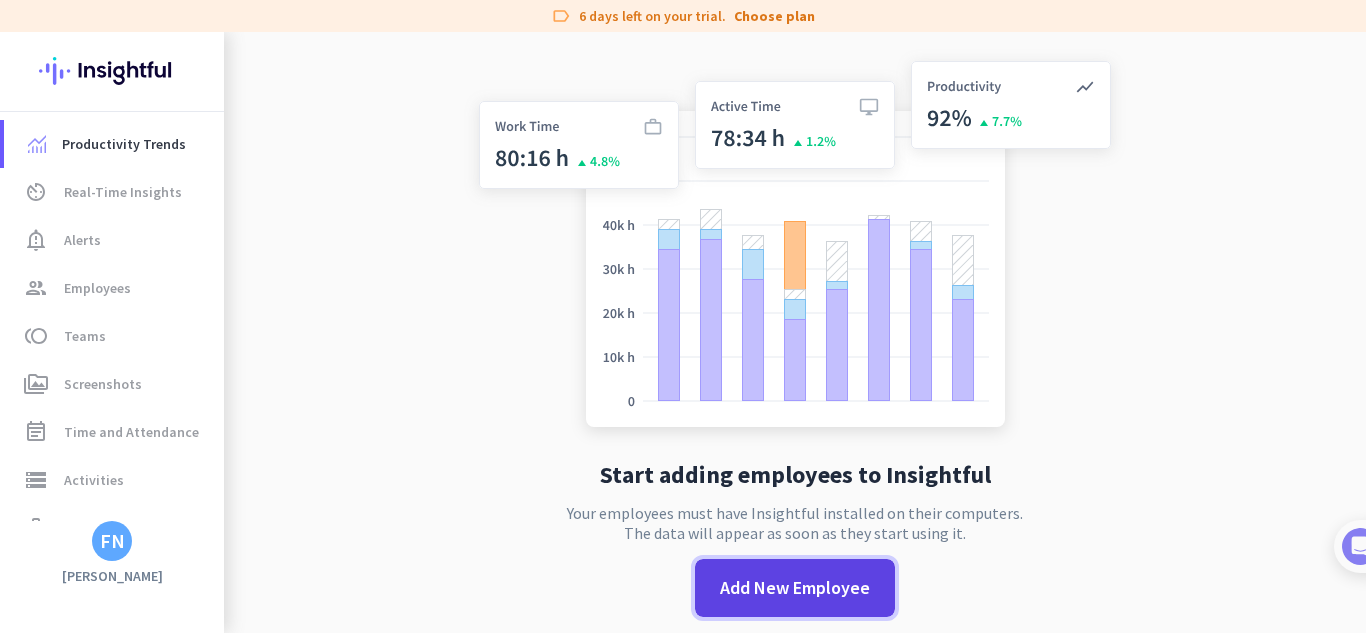 click on "Add New Employee" 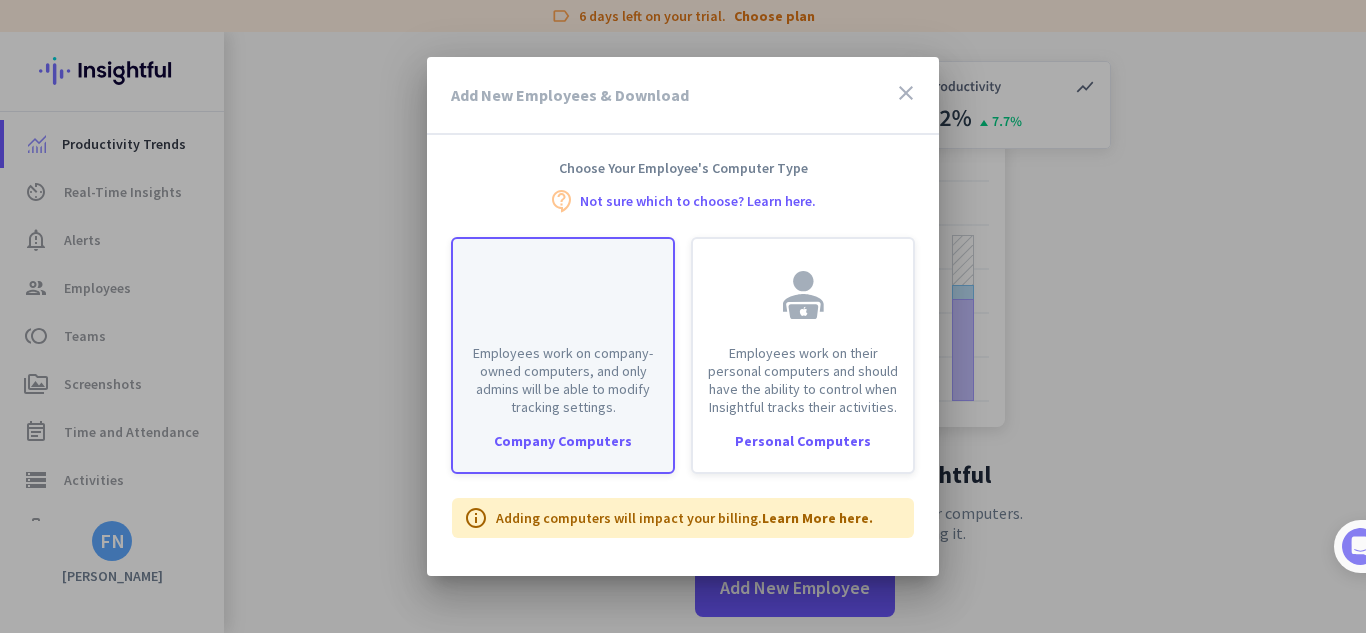 click on "Employees work on company-owned computers, and only admins will be able to modify tracking settings." at bounding box center (563, 327) 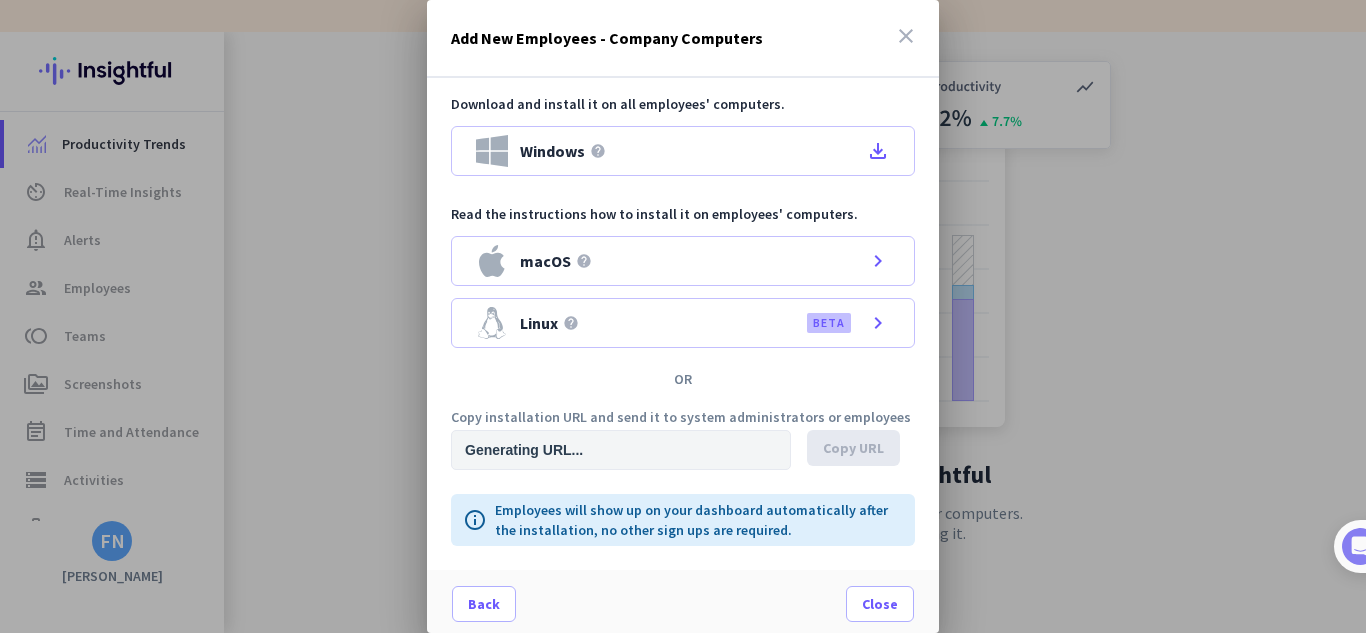 type on "[URL][DOMAIN_NAME]" 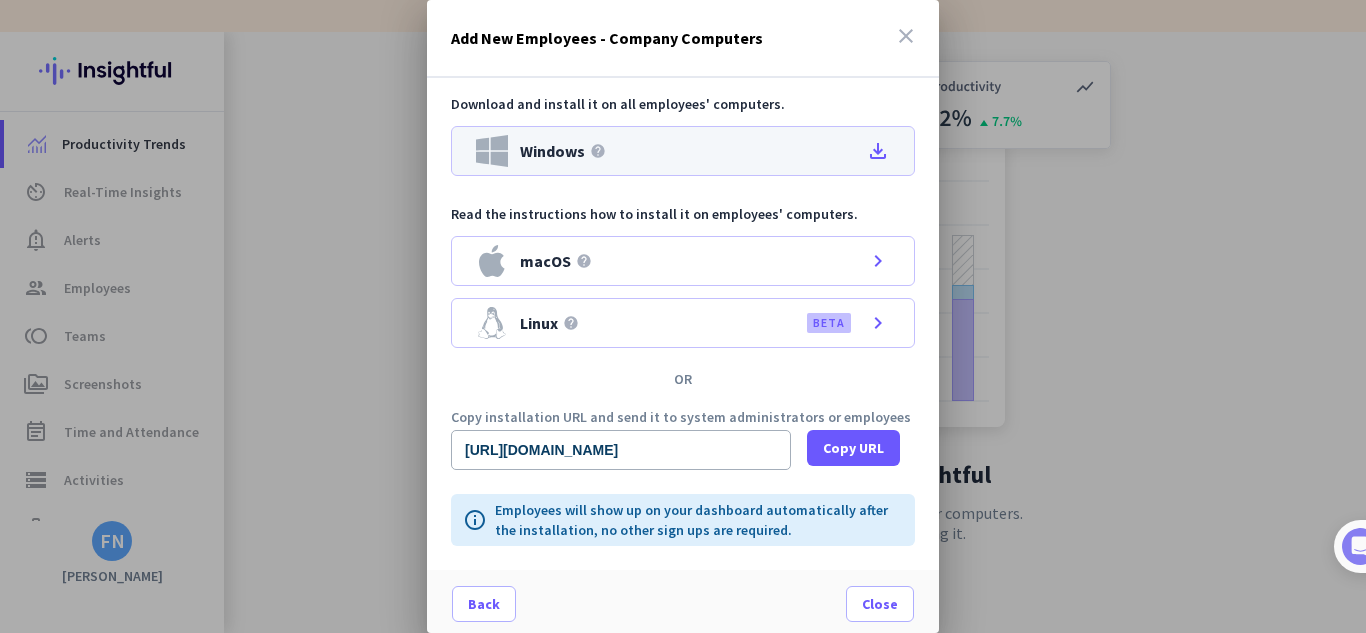 click on "file_download" at bounding box center [878, 151] 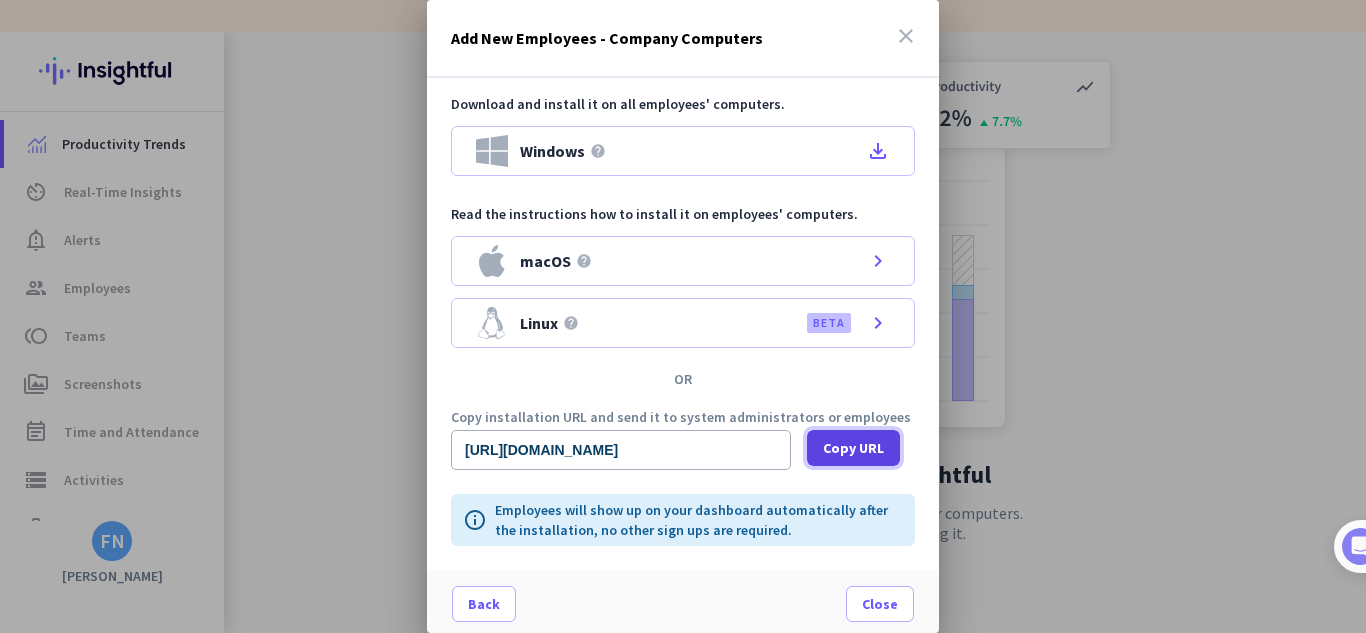 click at bounding box center (853, 448) 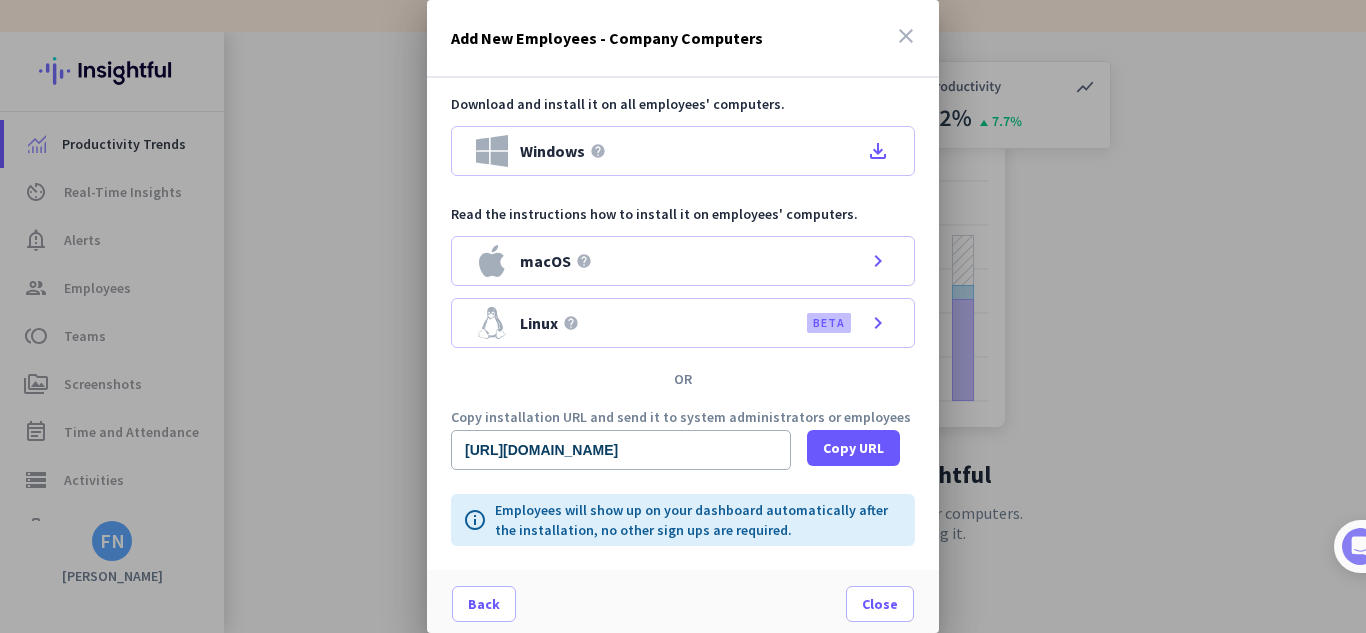 click on "close" at bounding box center (906, 36) 